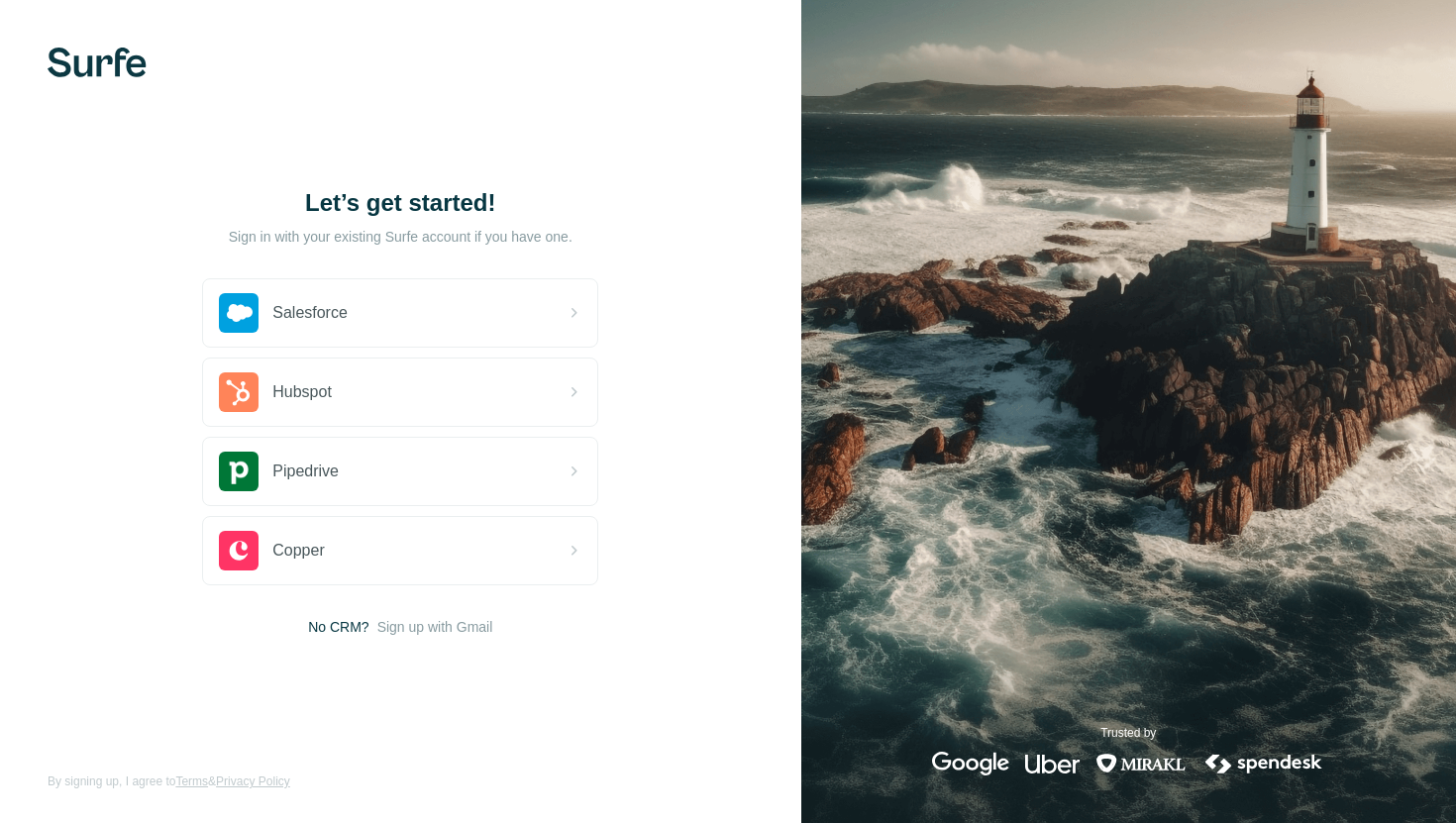 scroll, scrollTop: 0, scrollLeft: 0, axis: both 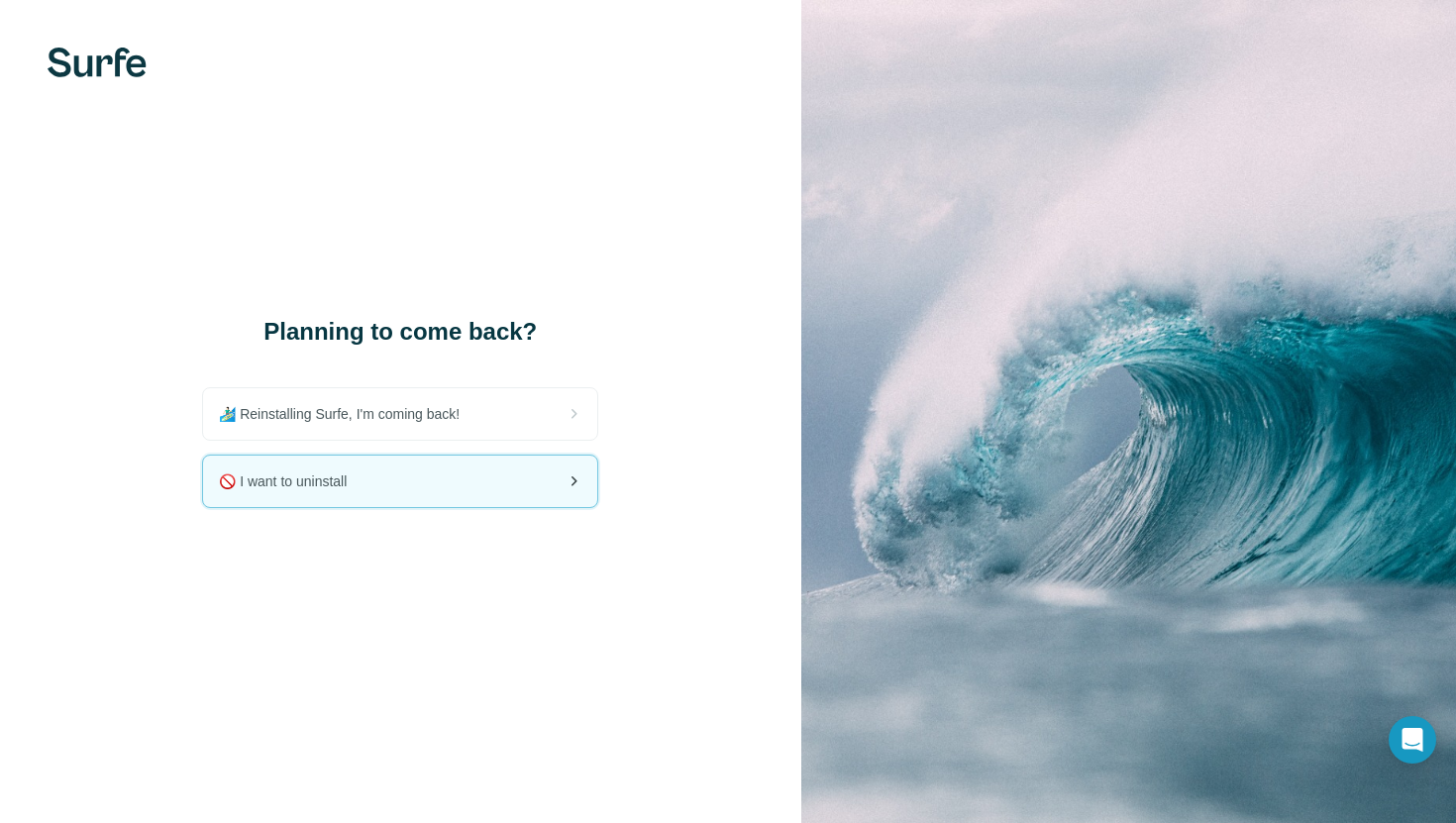click on "🚫  I want to uninstall" at bounding box center (400, 481) 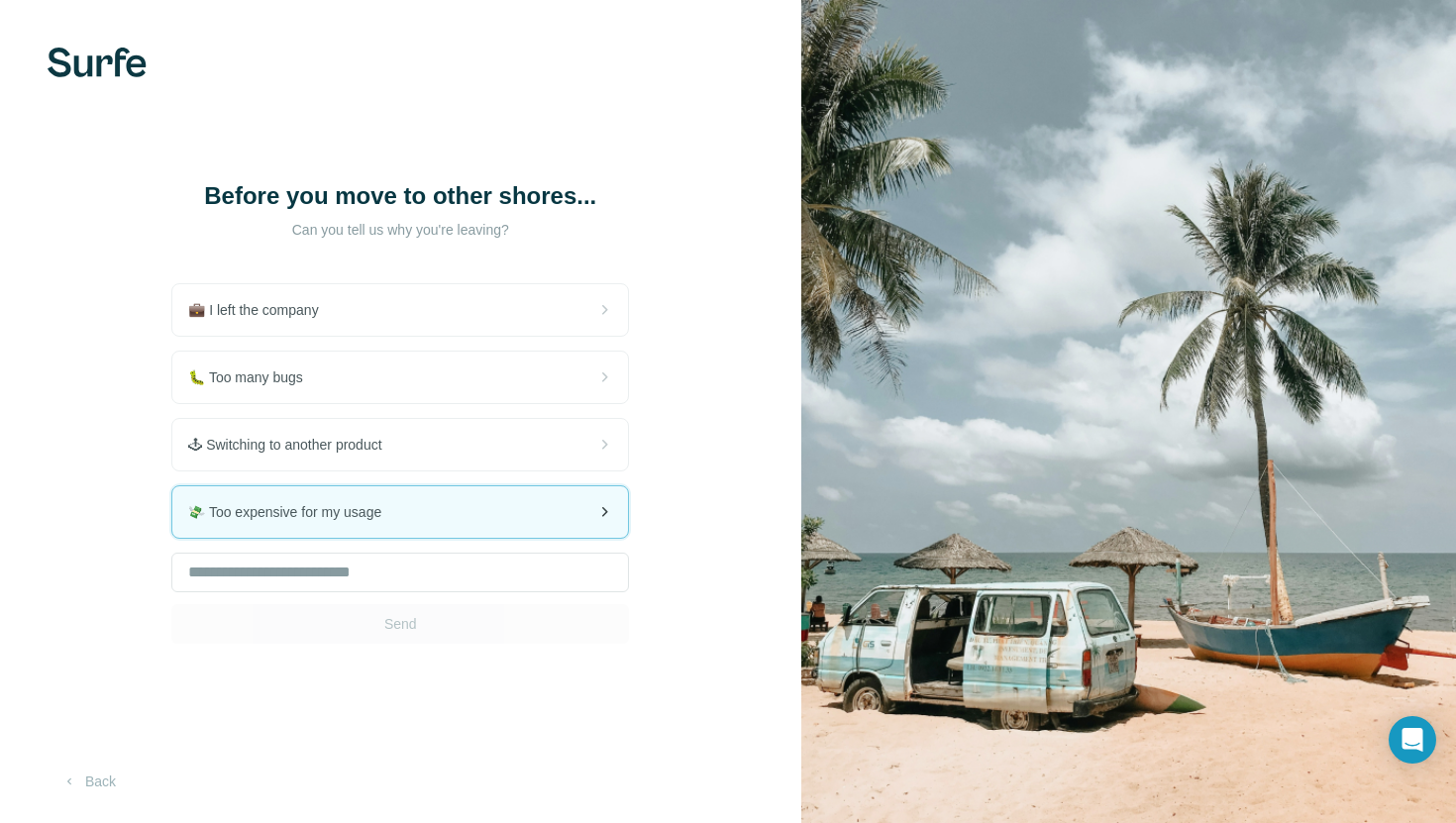click on "💸  Too expensive for my usage" at bounding box center [400, 512] 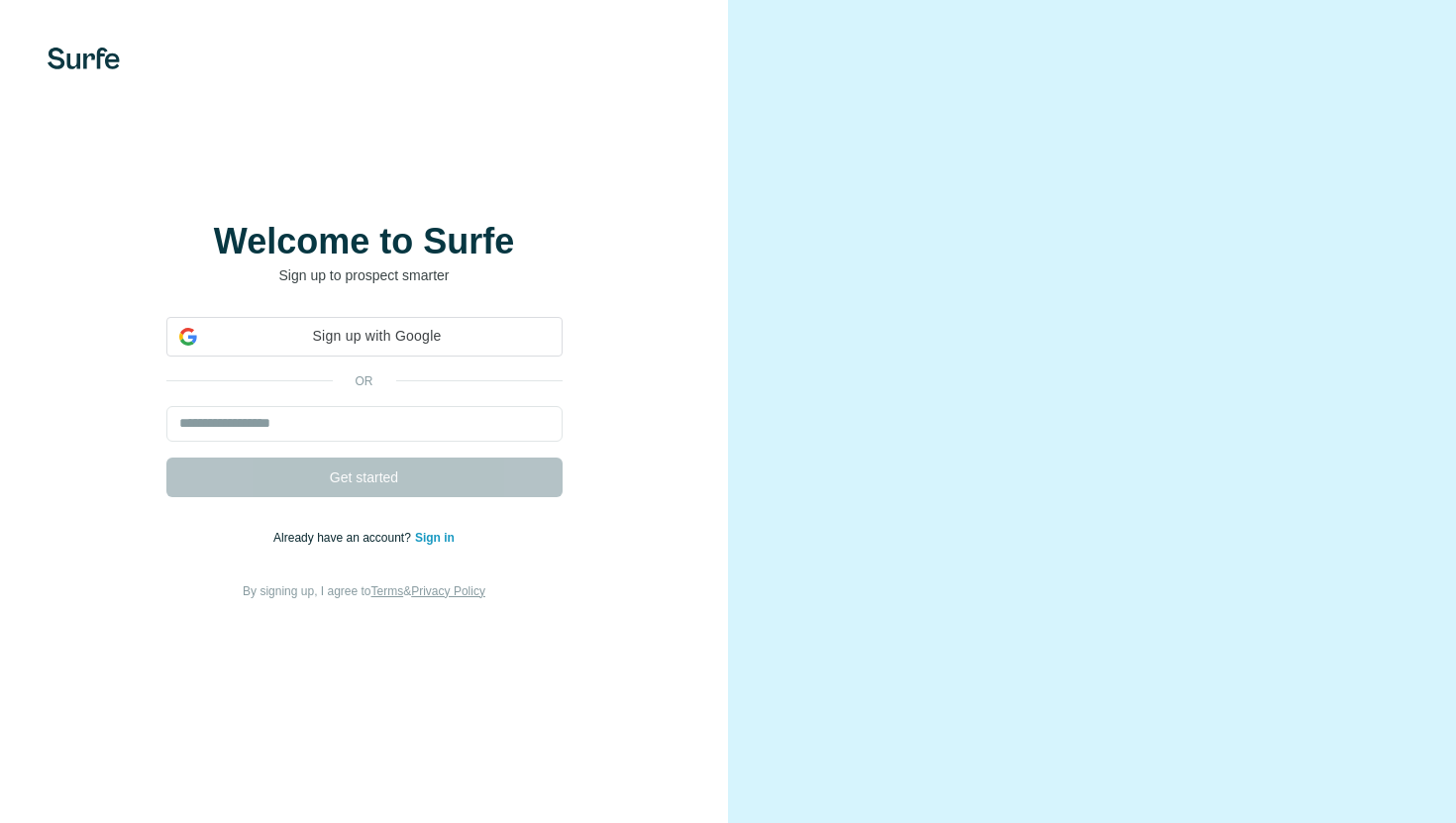 scroll, scrollTop: 0, scrollLeft: 0, axis: both 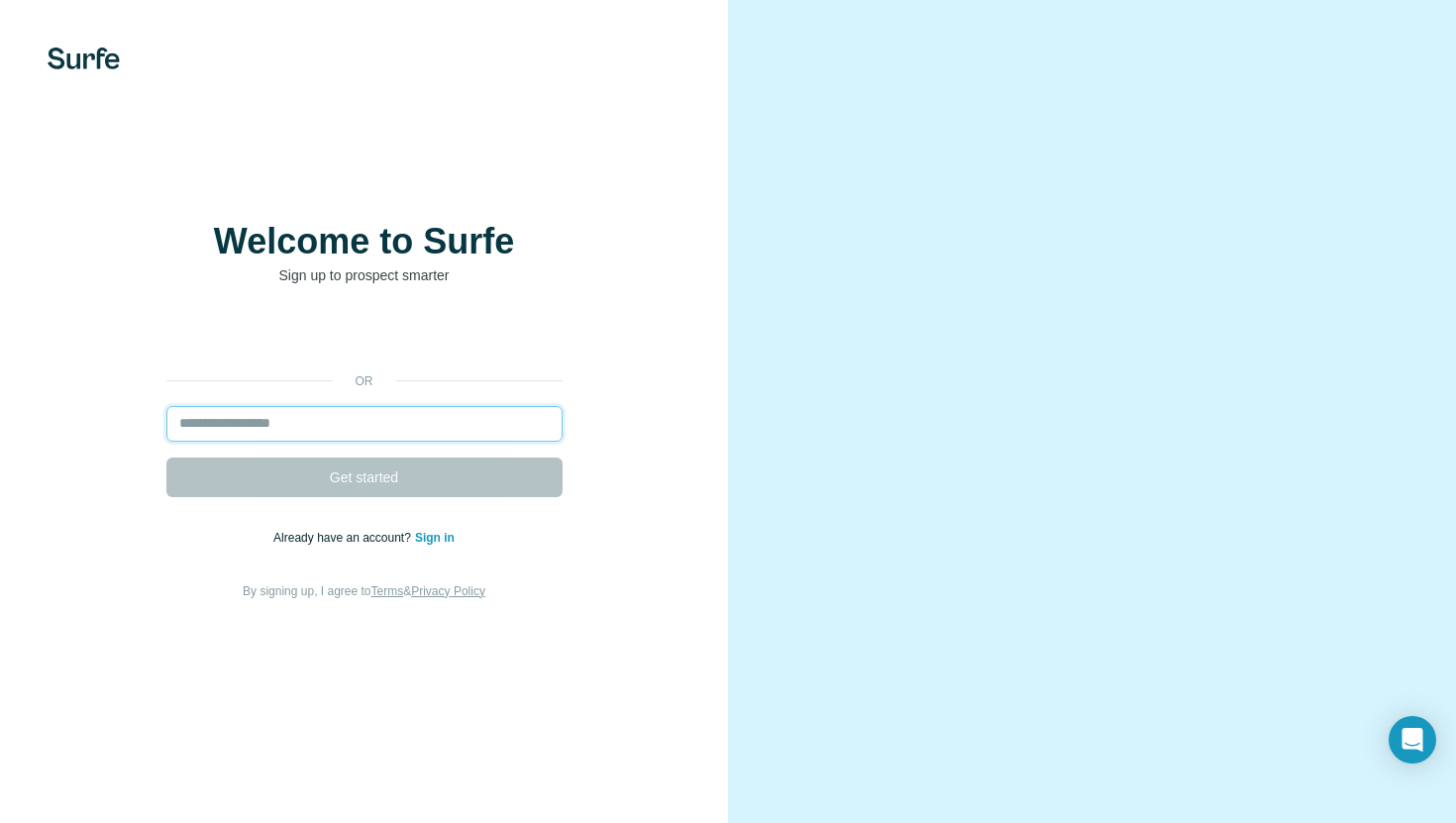 click at bounding box center (364, 424) 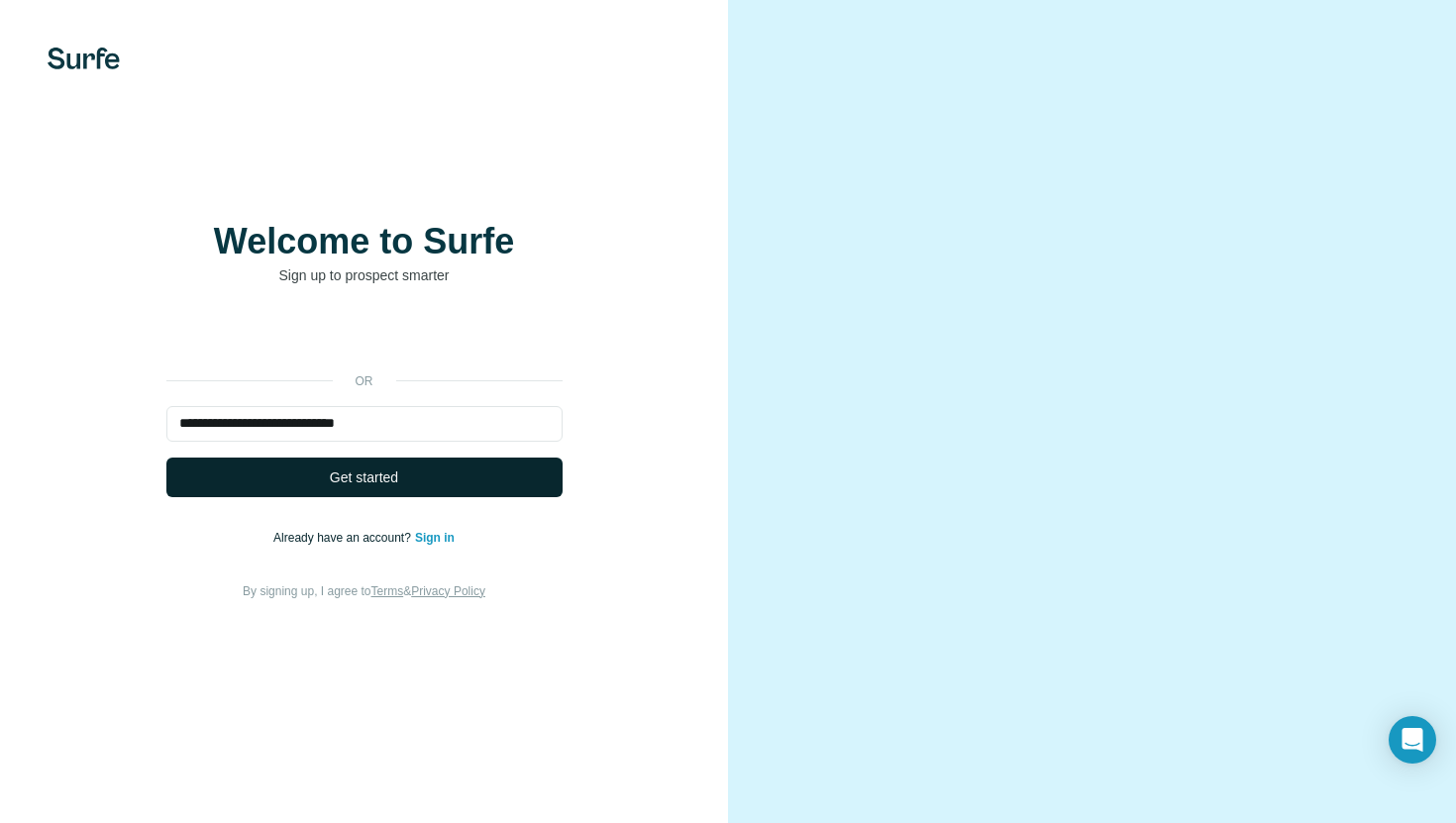 click on "Get started" at bounding box center (364, 477) 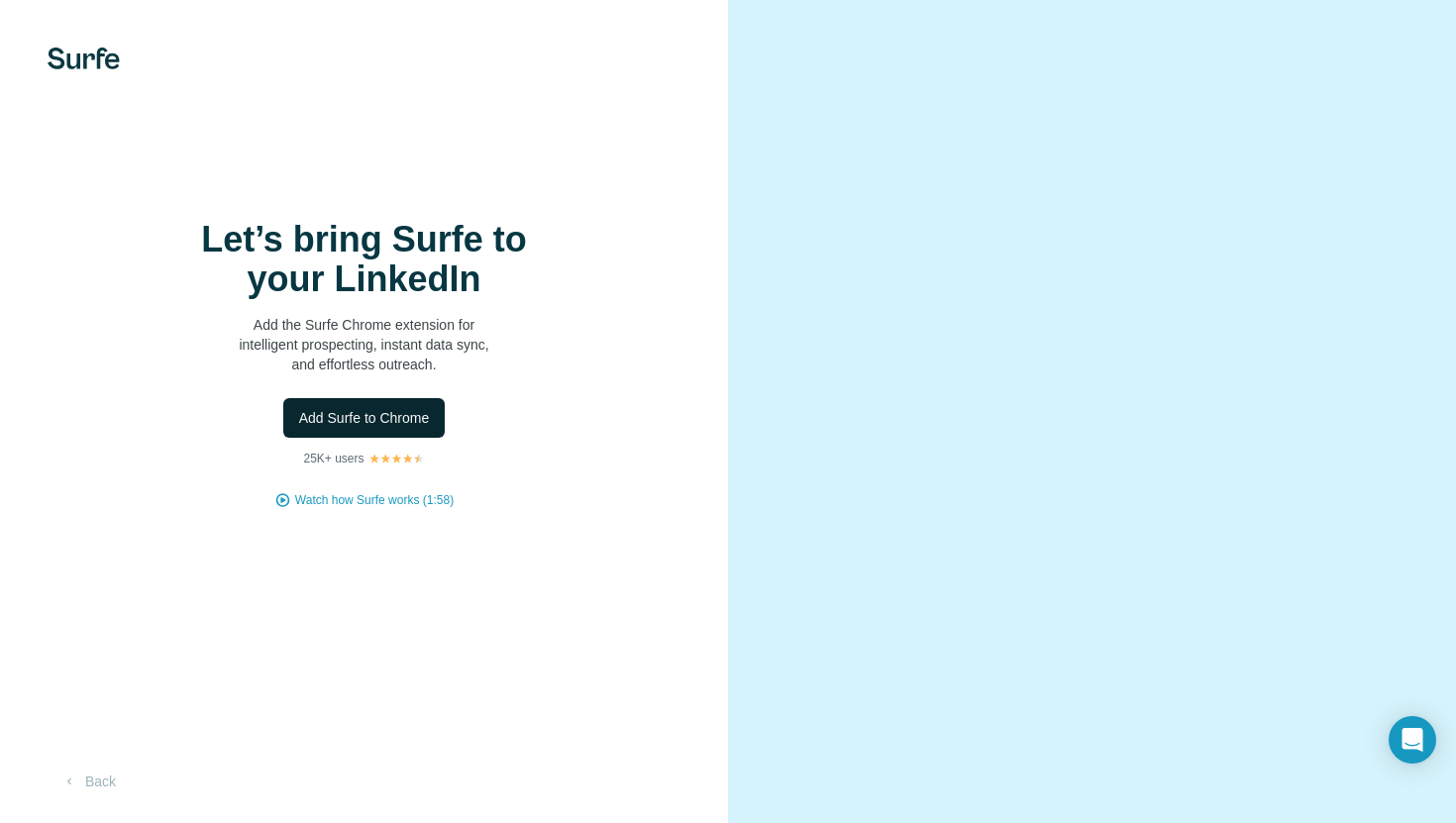 click on "Add Surfe to Chrome" at bounding box center (364, 418) 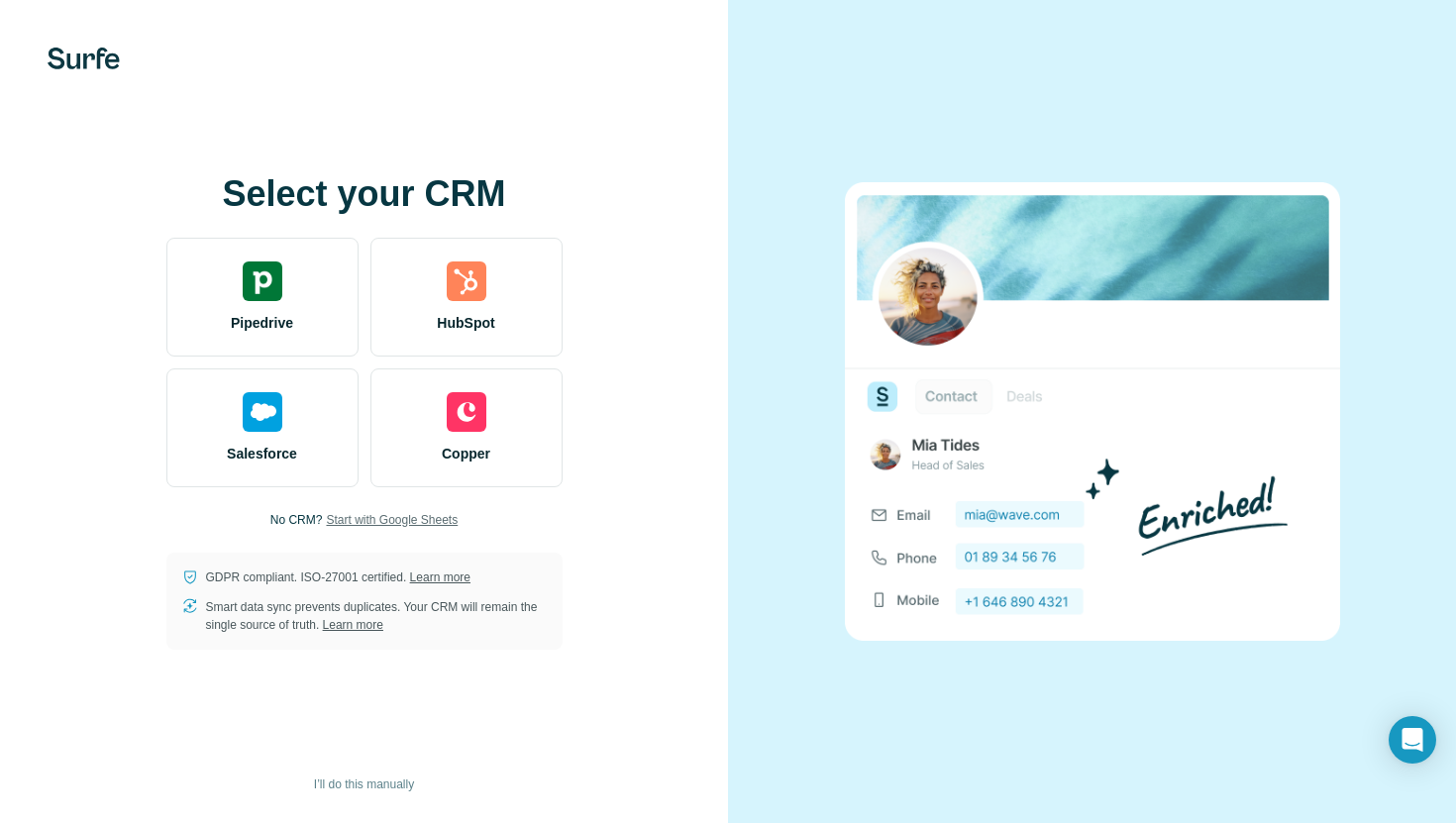 click on "Start with Google Sheets" at bounding box center [391, 520] 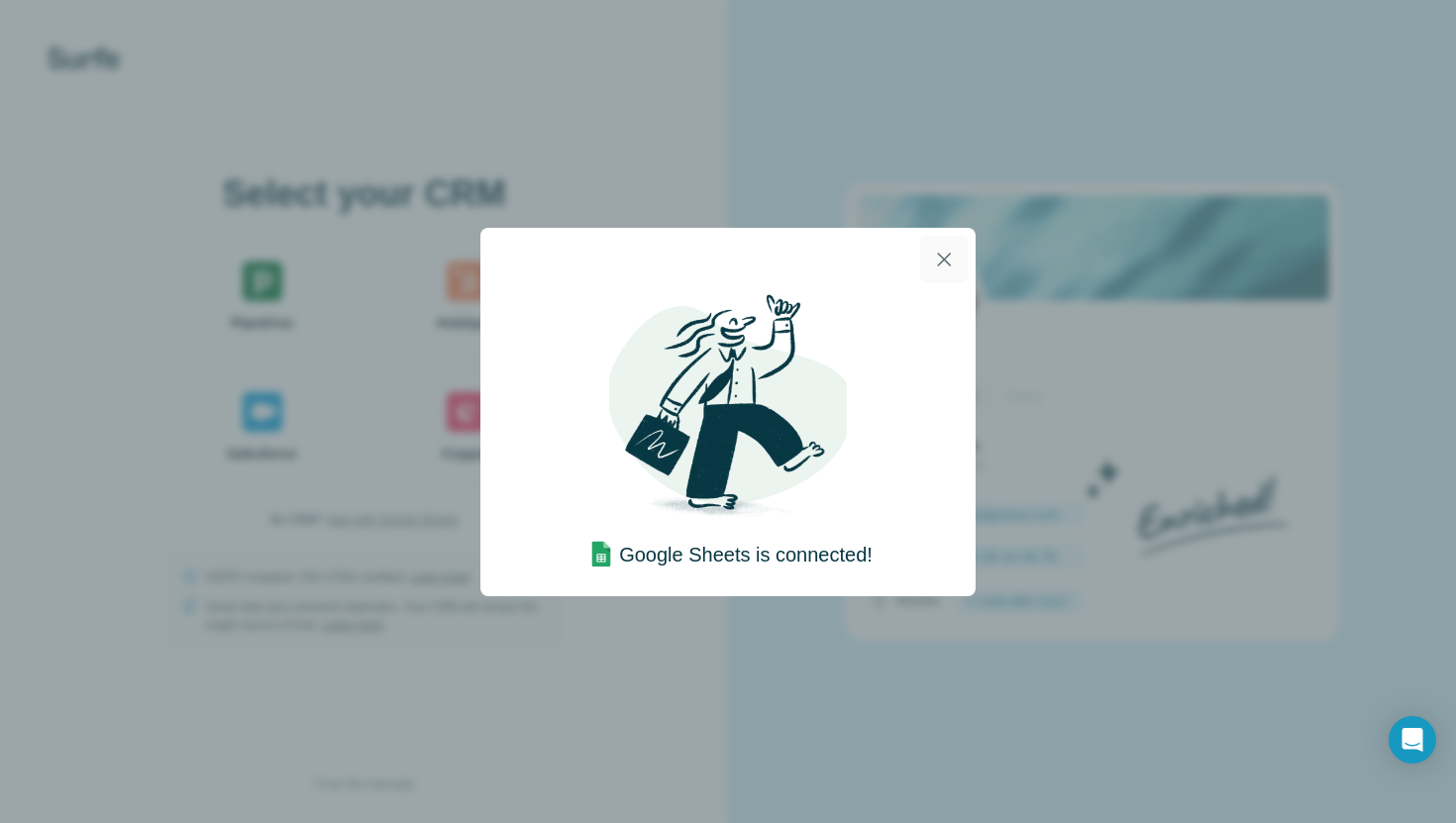 click 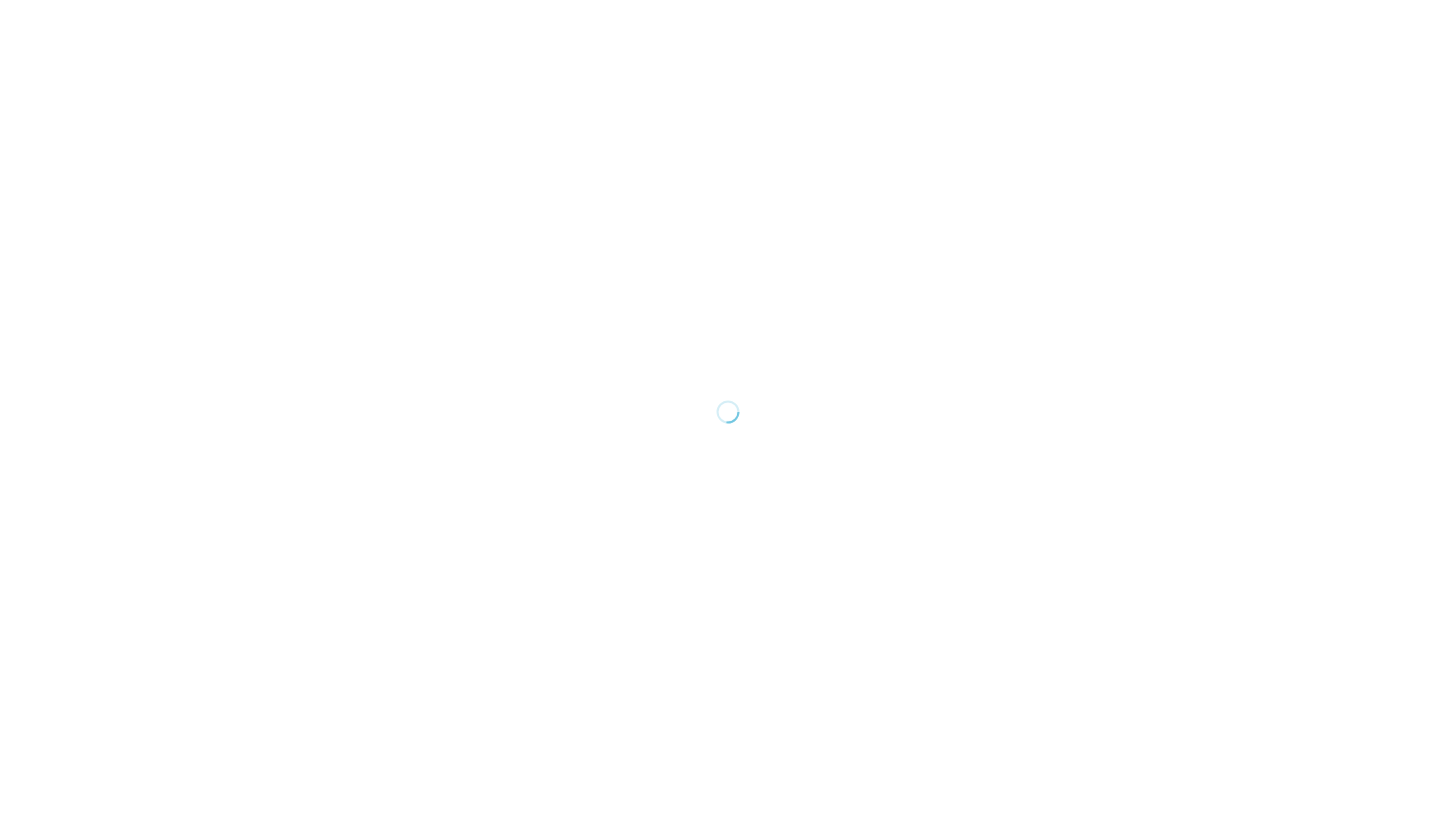 scroll, scrollTop: 0, scrollLeft: 0, axis: both 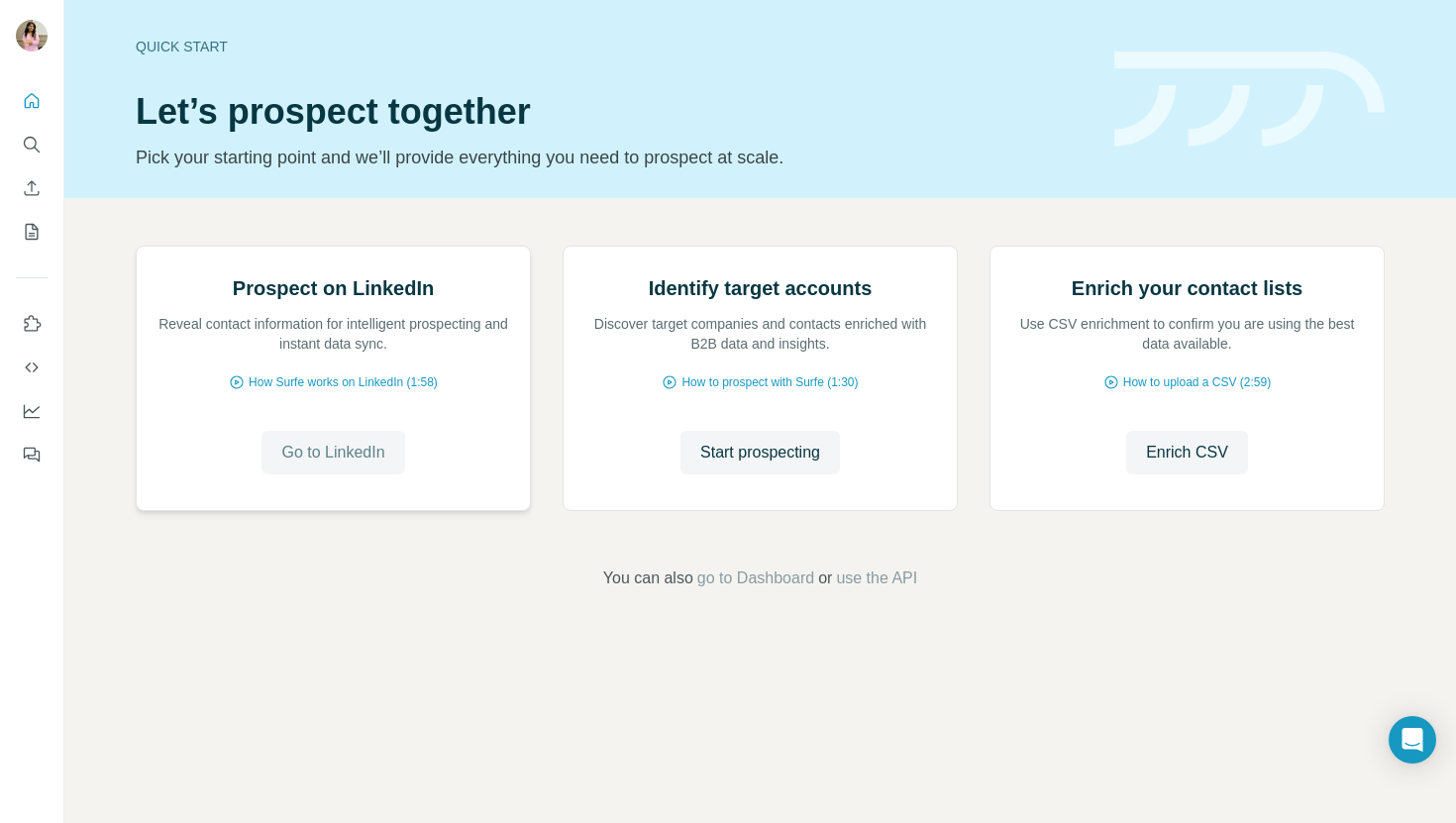 click on "Go to LinkedIn" at bounding box center (333, 453) 